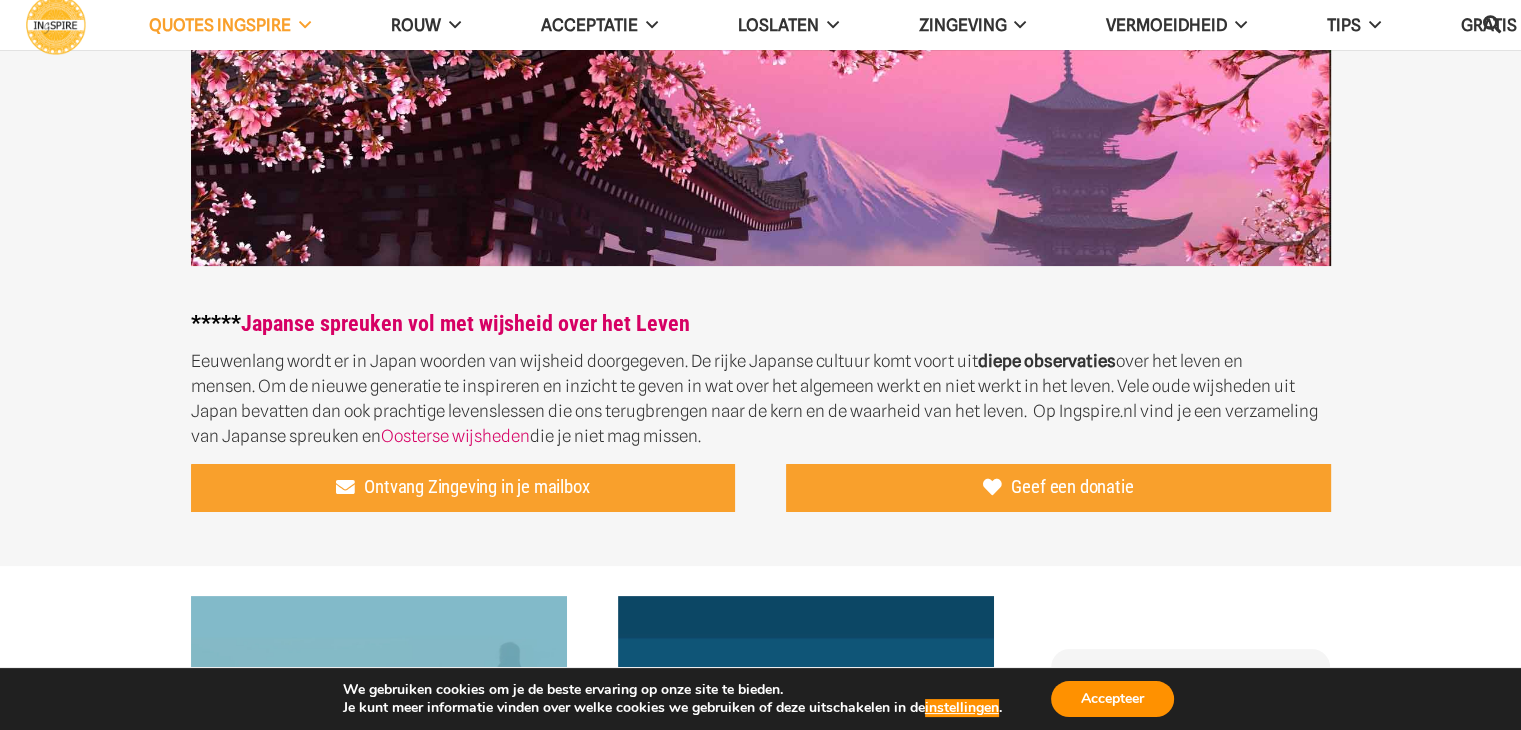 scroll, scrollTop: 300, scrollLeft: 0, axis: vertical 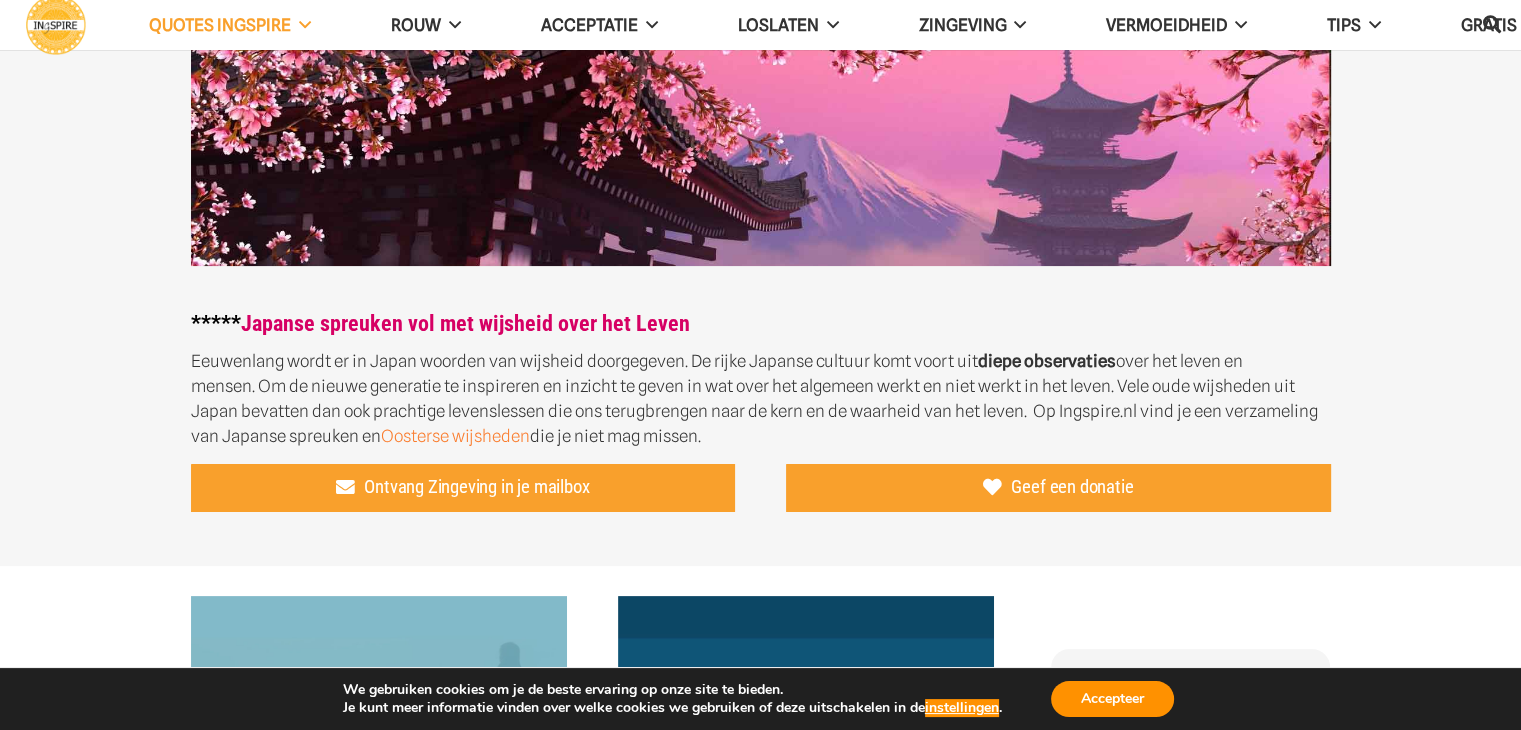 click on "Oosterse wijsheden" at bounding box center (455, 436) 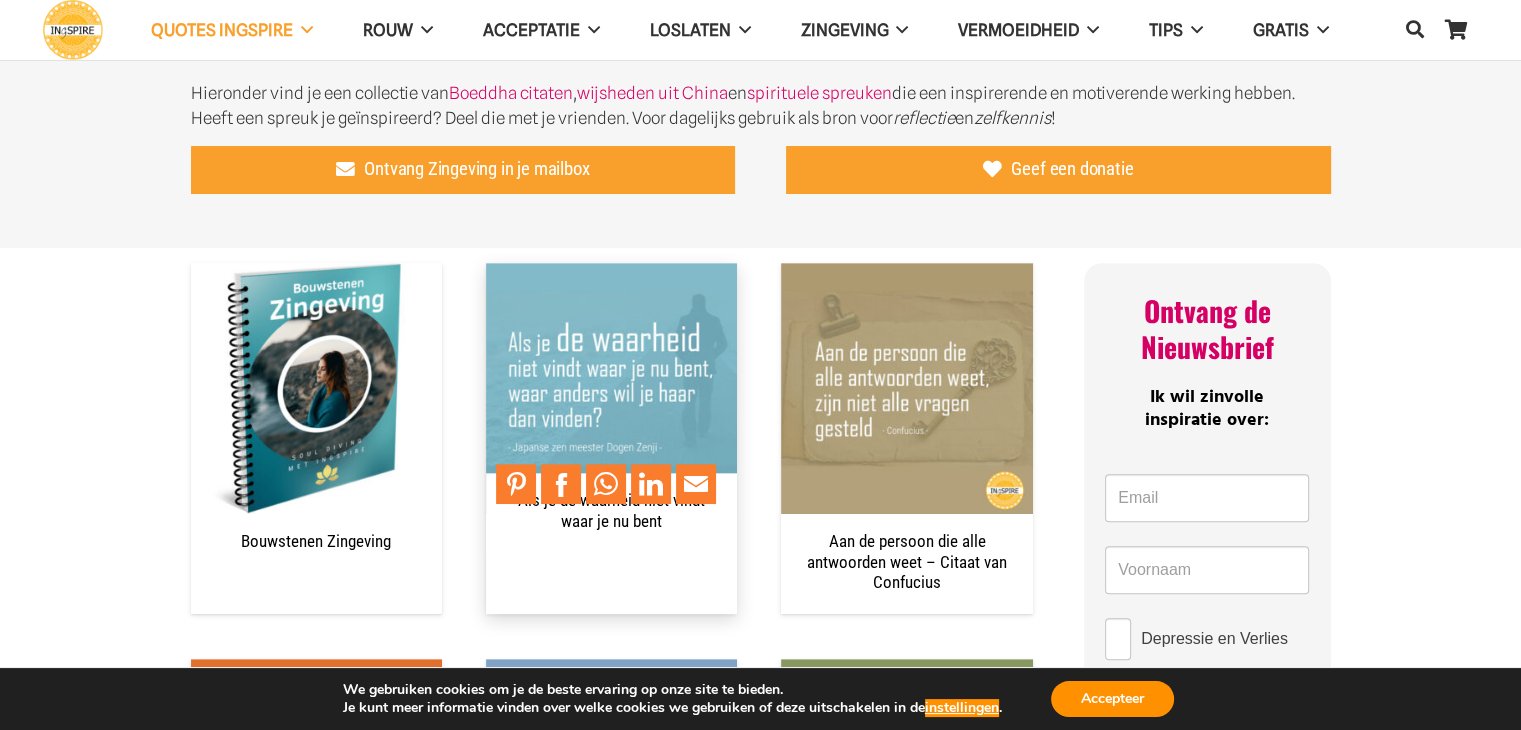 scroll, scrollTop: 700, scrollLeft: 0, axis: vertical 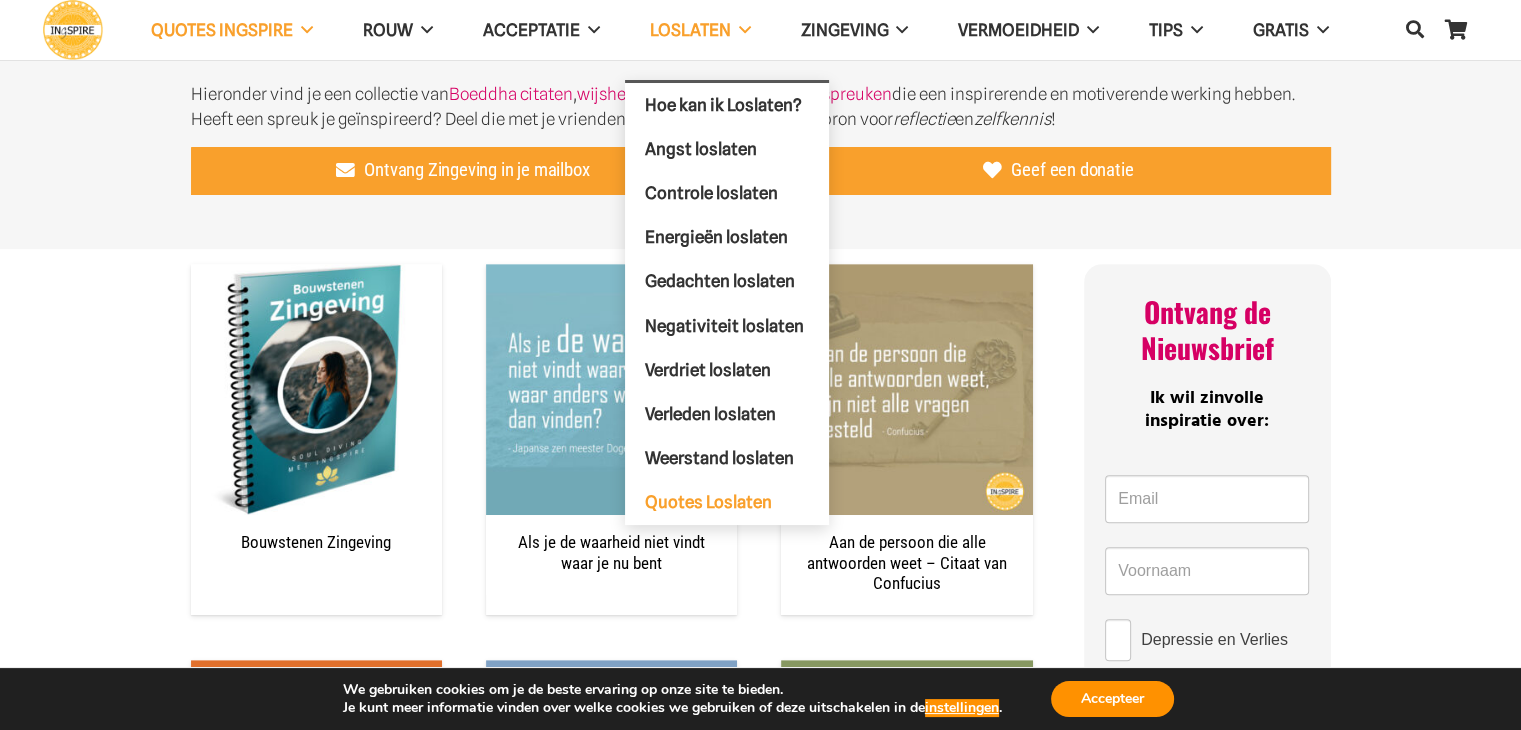 click on "Quotes Loslaten" at bounding box center [708, 502] 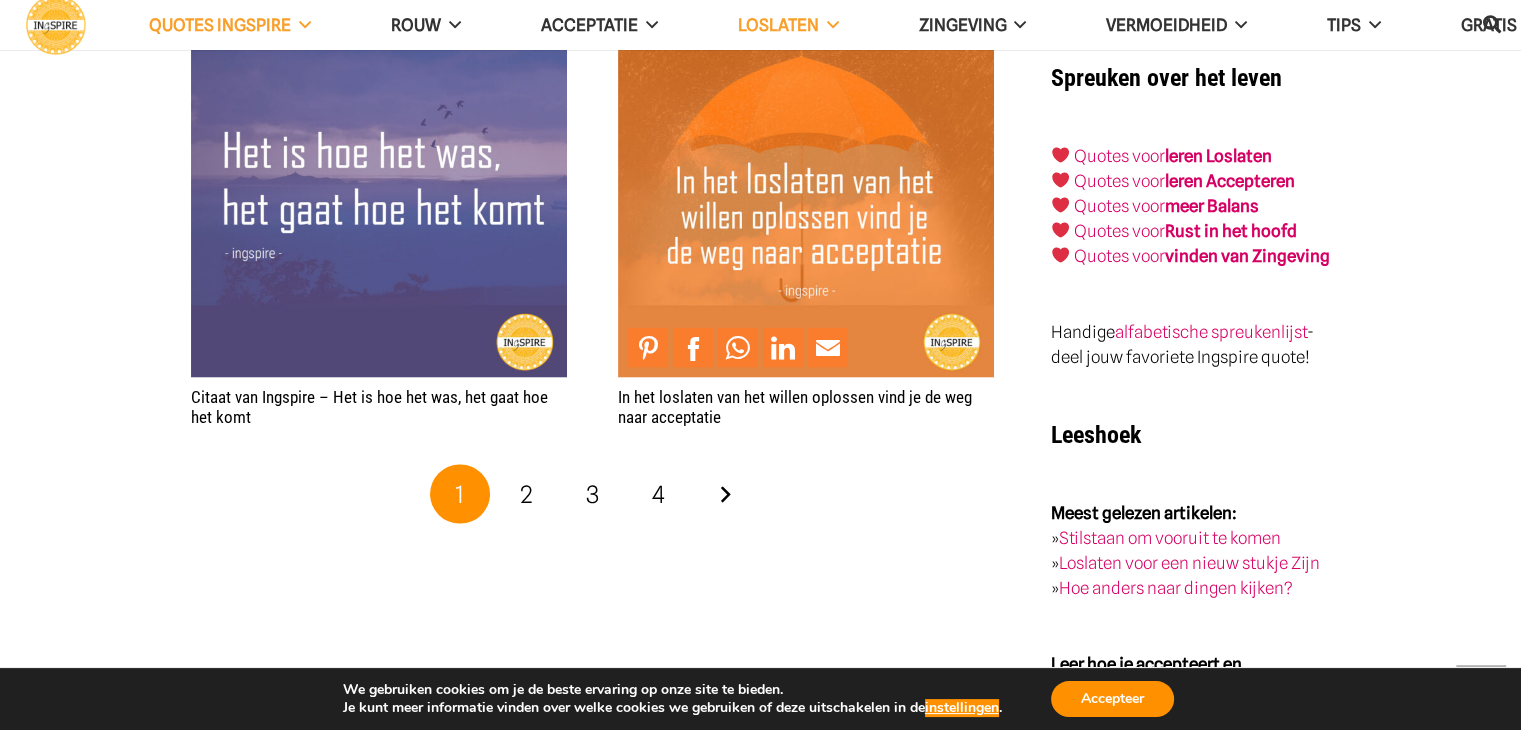 scroll, scrollTop: 3900, scrollLeft: 0, axis: vertical 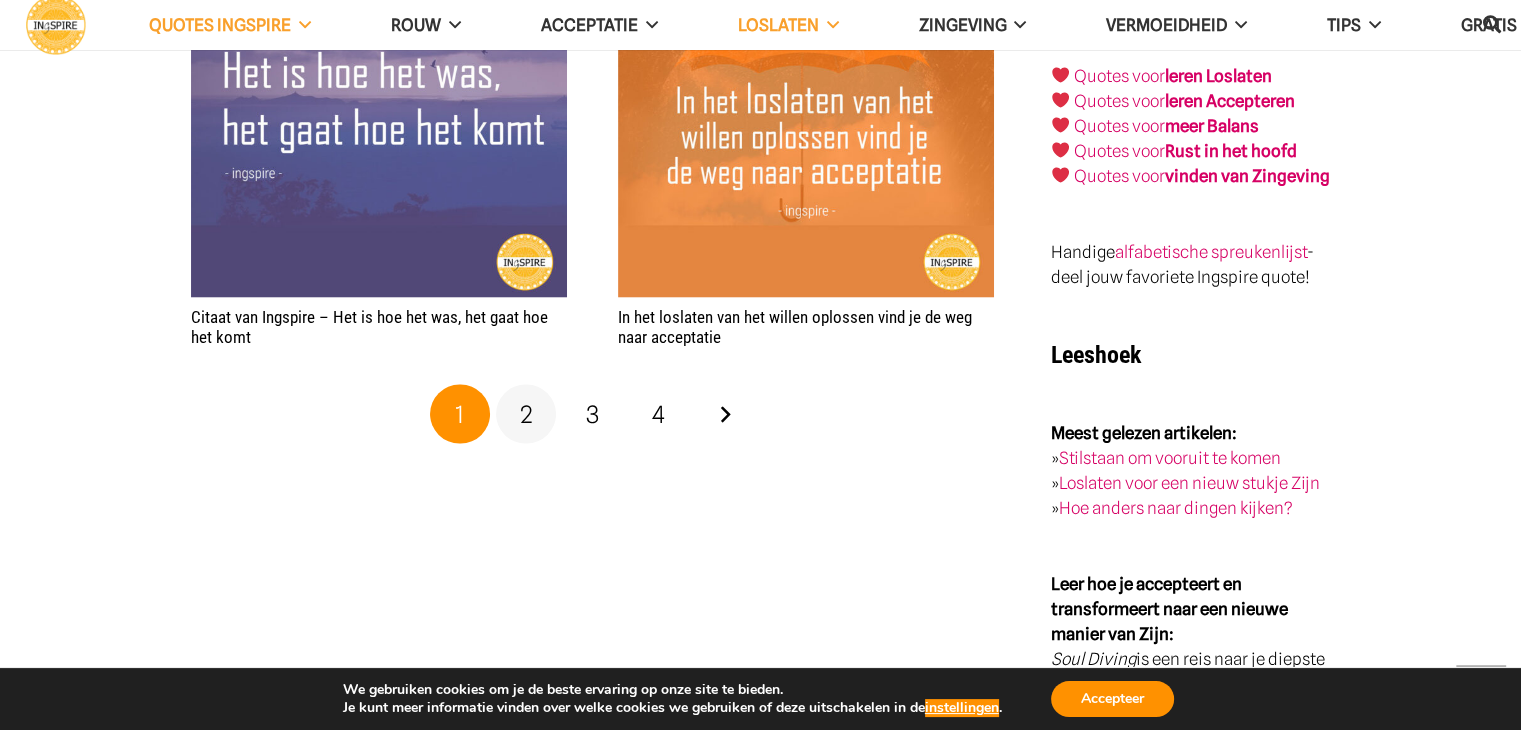 click on "2" at bounding box center [526, 415] 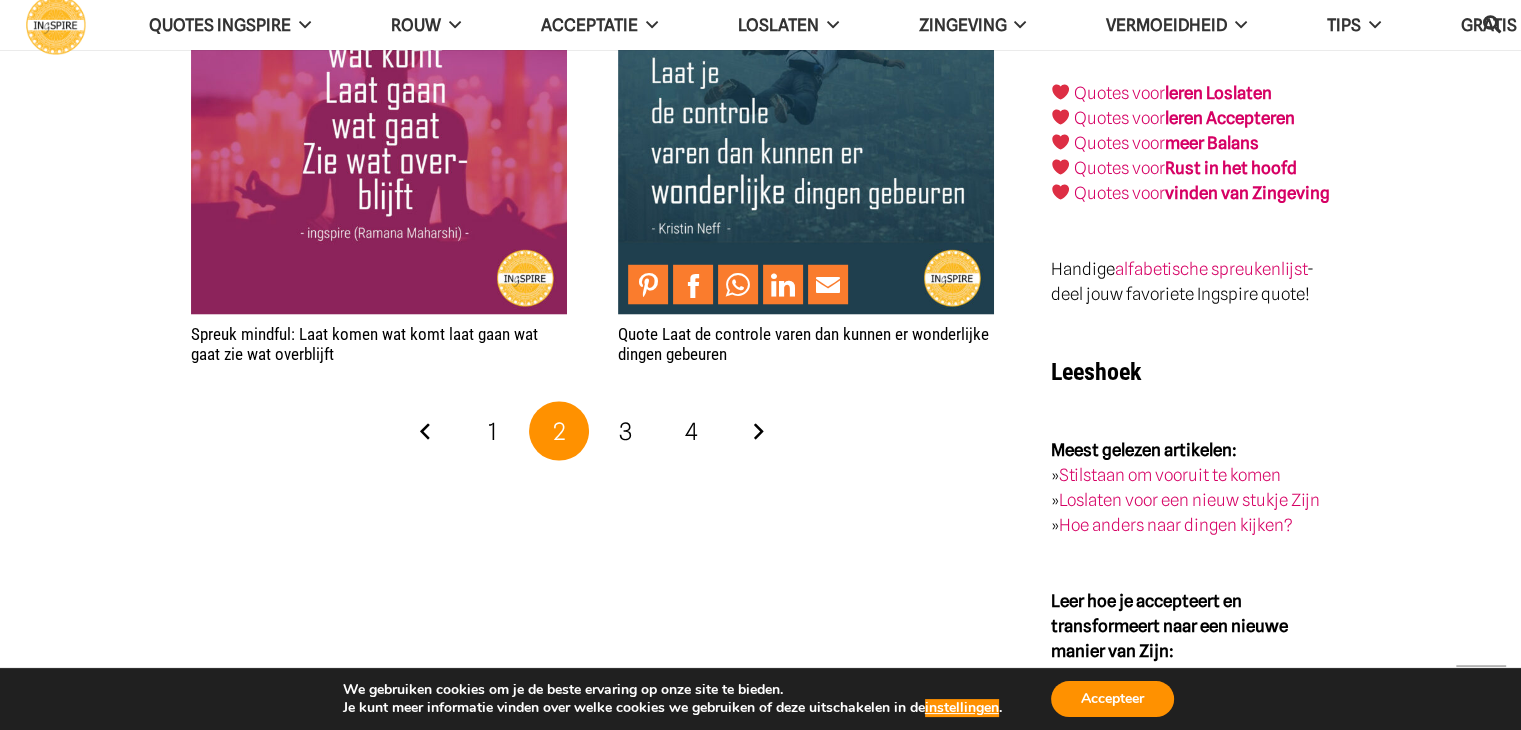 scroll, scrollTop: 3900, scrollLeft: 0, axis: vertical 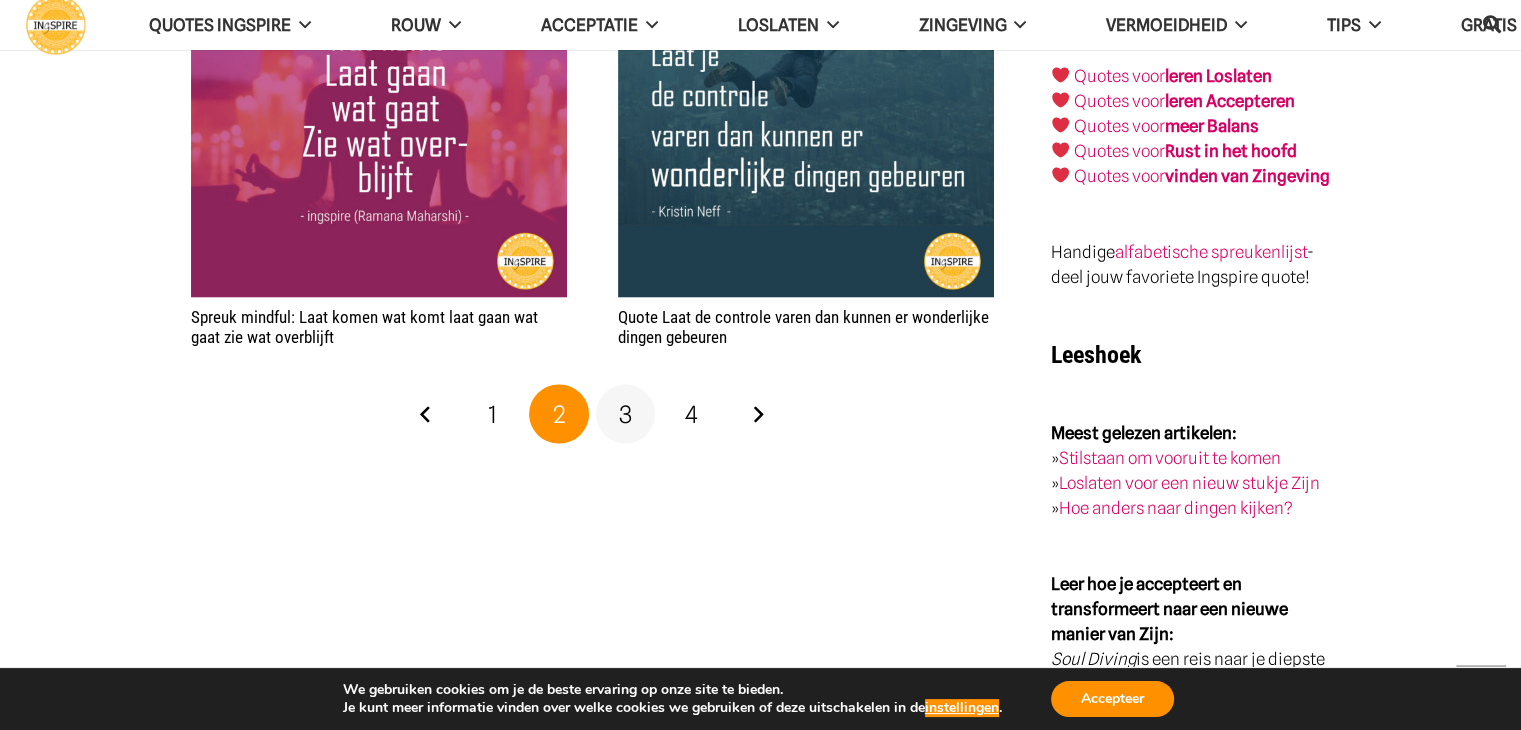 click on "3" at bounding box center (626, 415) 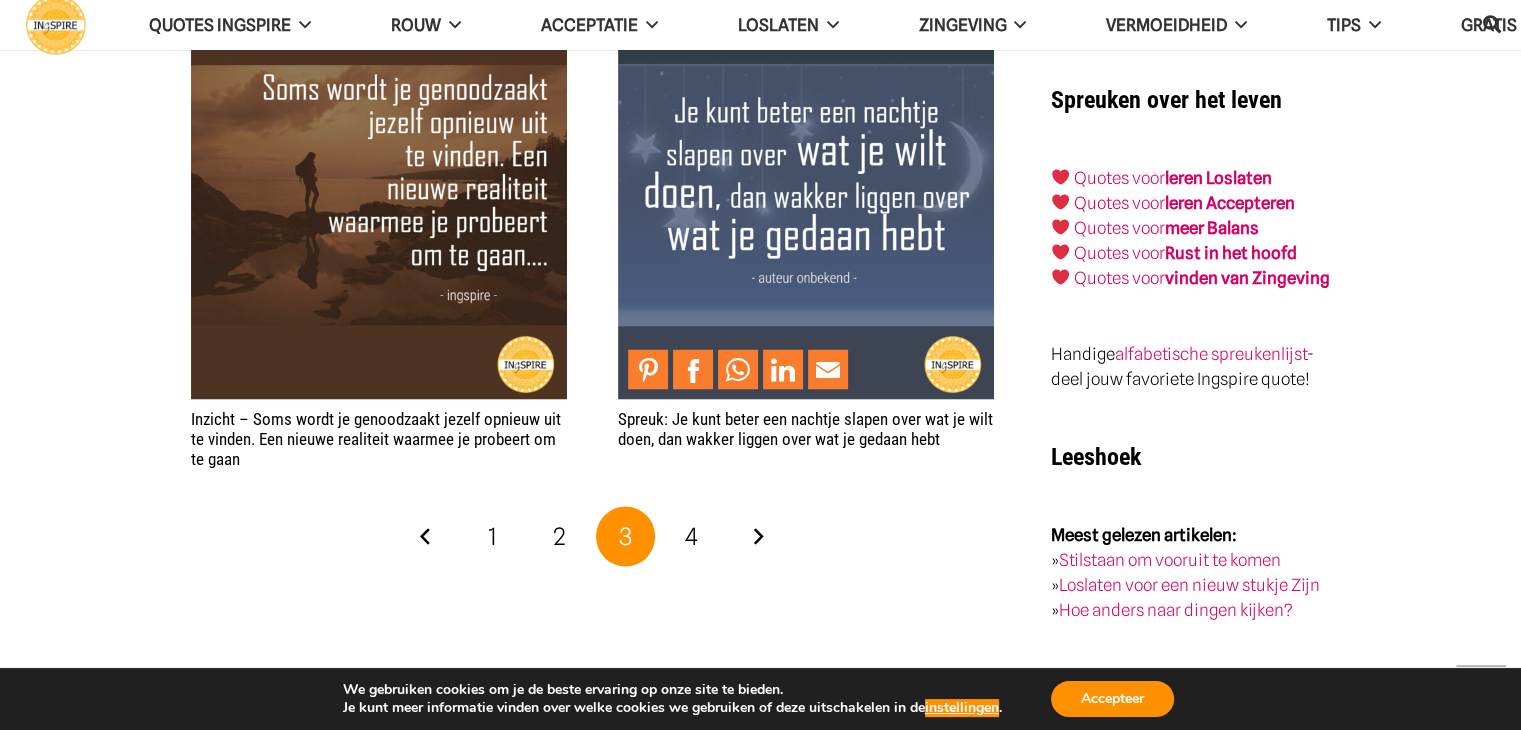 scroll, scrollTop: 3800, scrollLeft: 0, axis: vertical 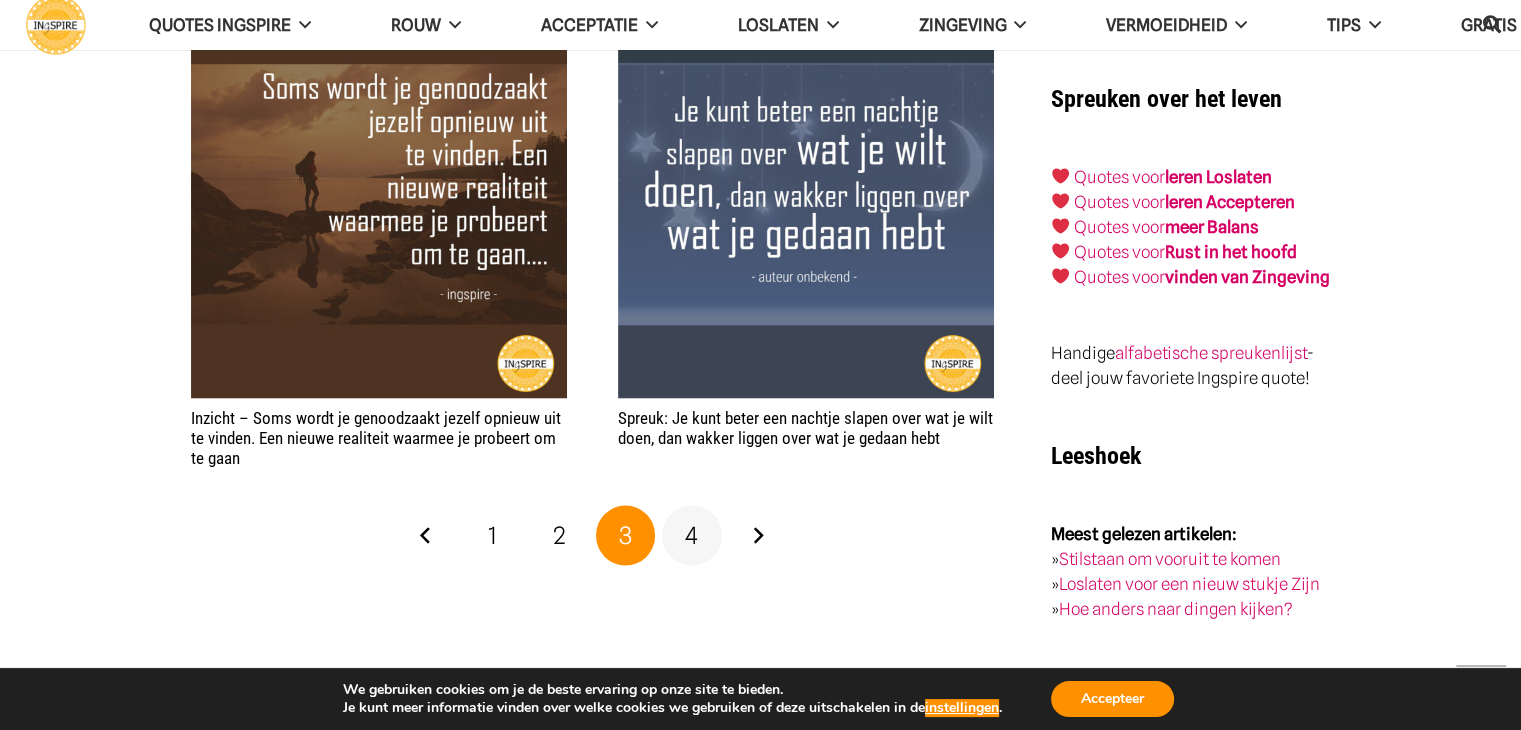 click on "4" at bounding box center (691, 534) 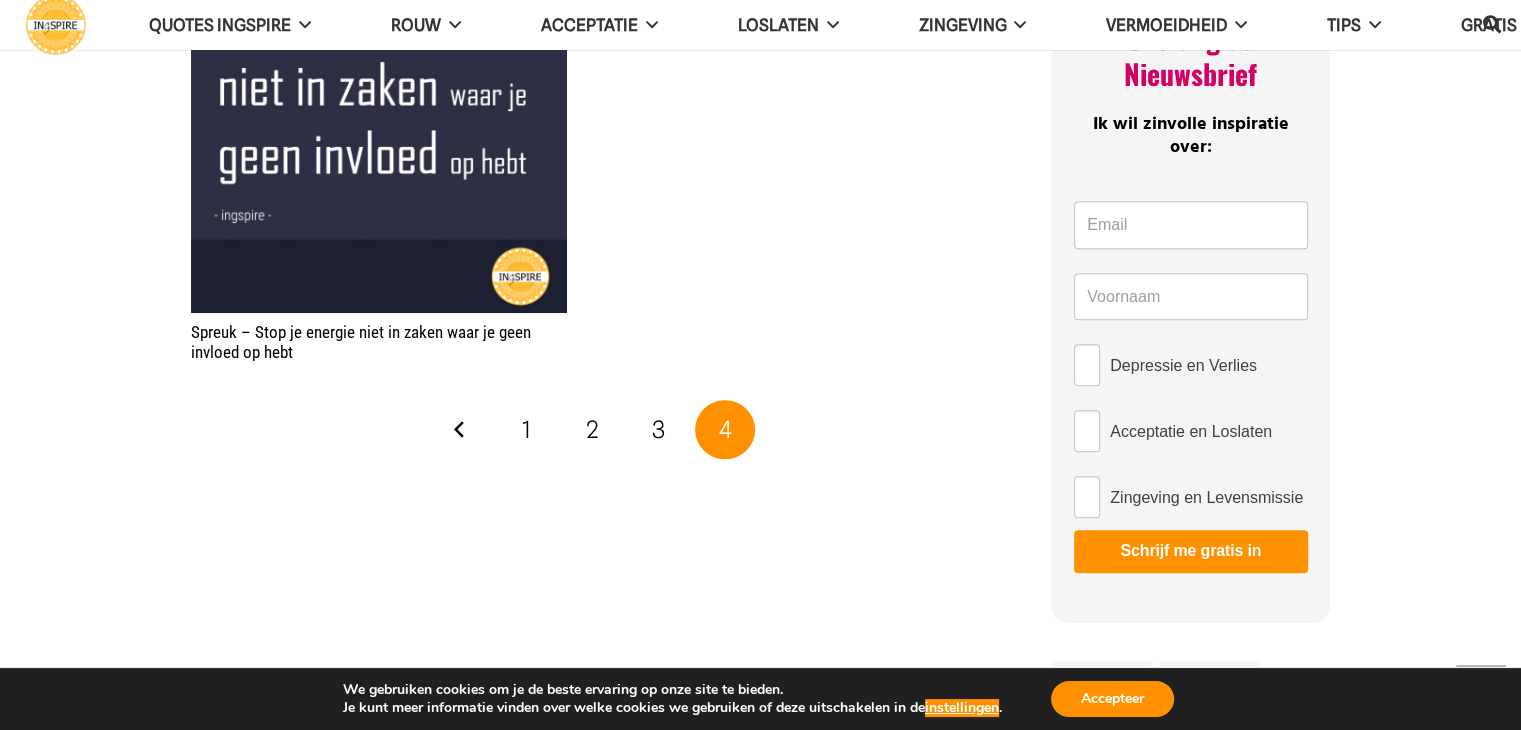scroll, scrollTop: 1500, scrollLeft: 0, axis: vertical 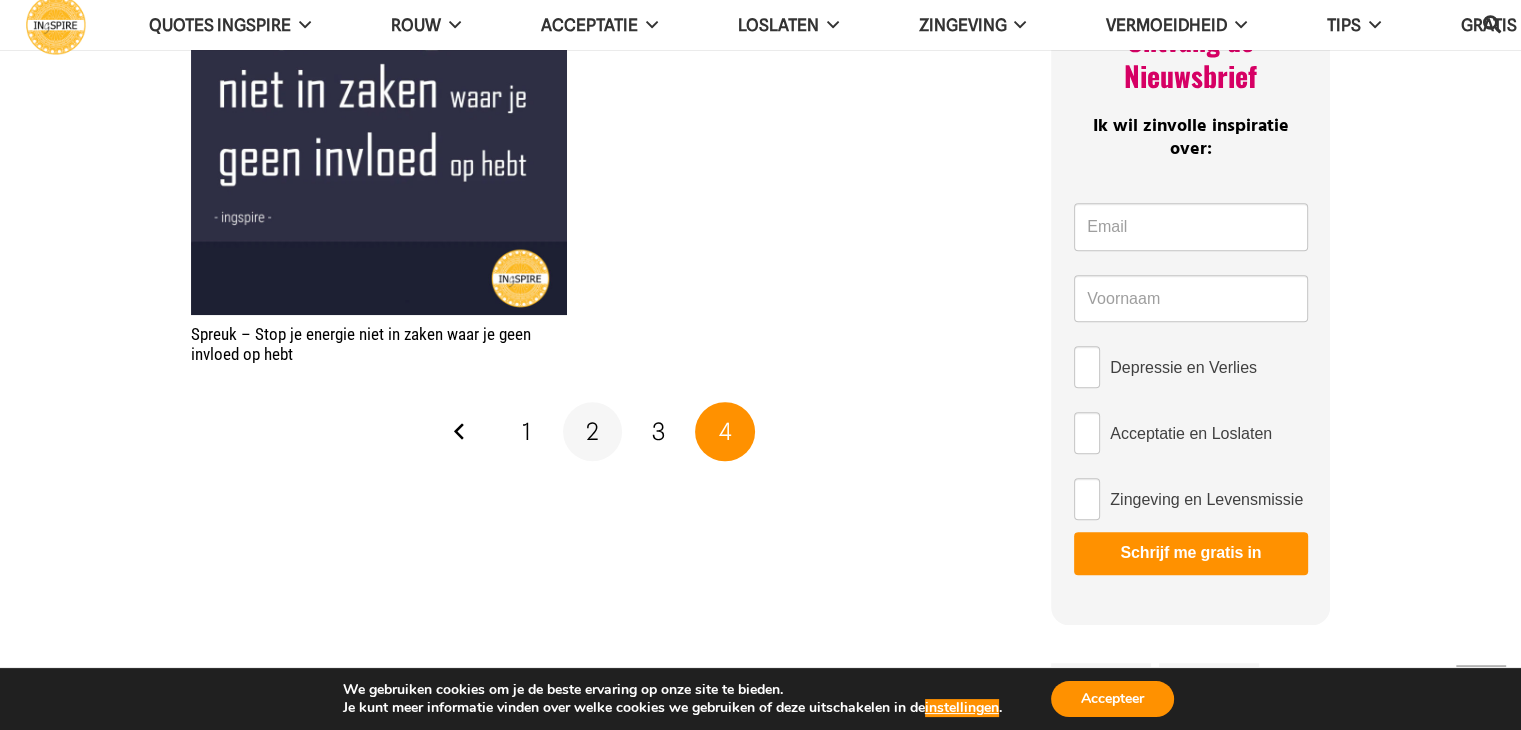 click on "2" at bounding box center [593, 432] 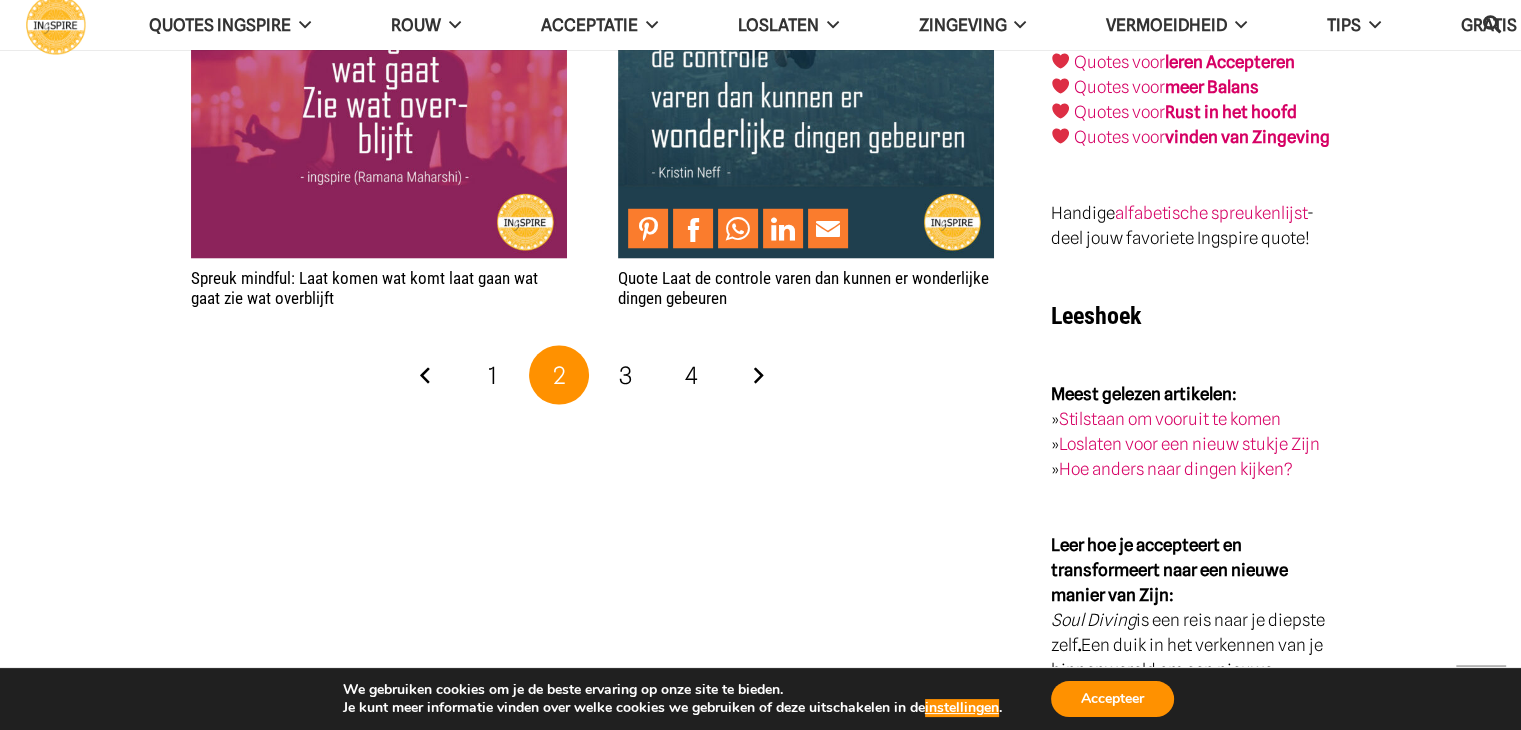 scroll, scrollTop: 3484, scrollLeft: 0, axis: vertical 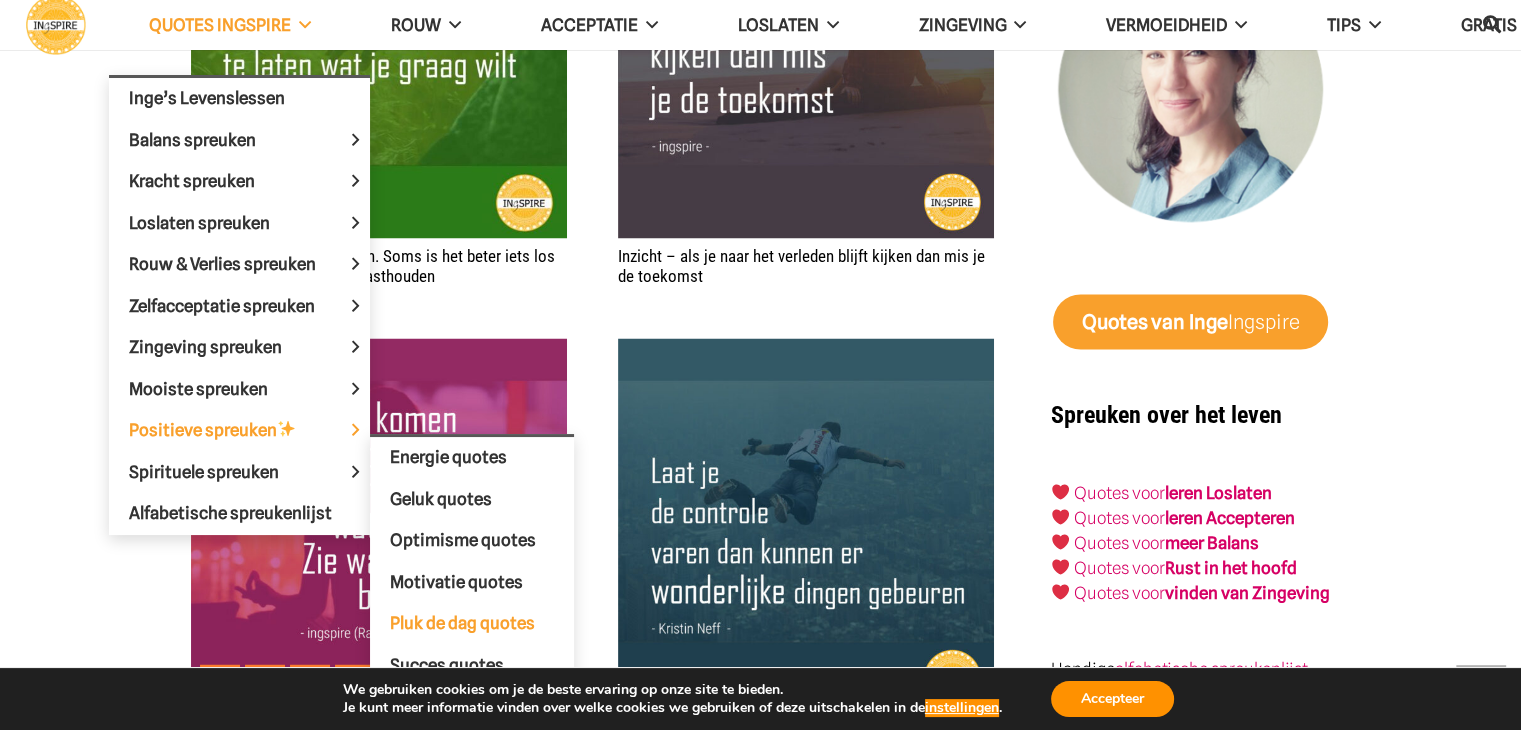 click on "Pluk de dag quotes" at bounding box center (462, 623) 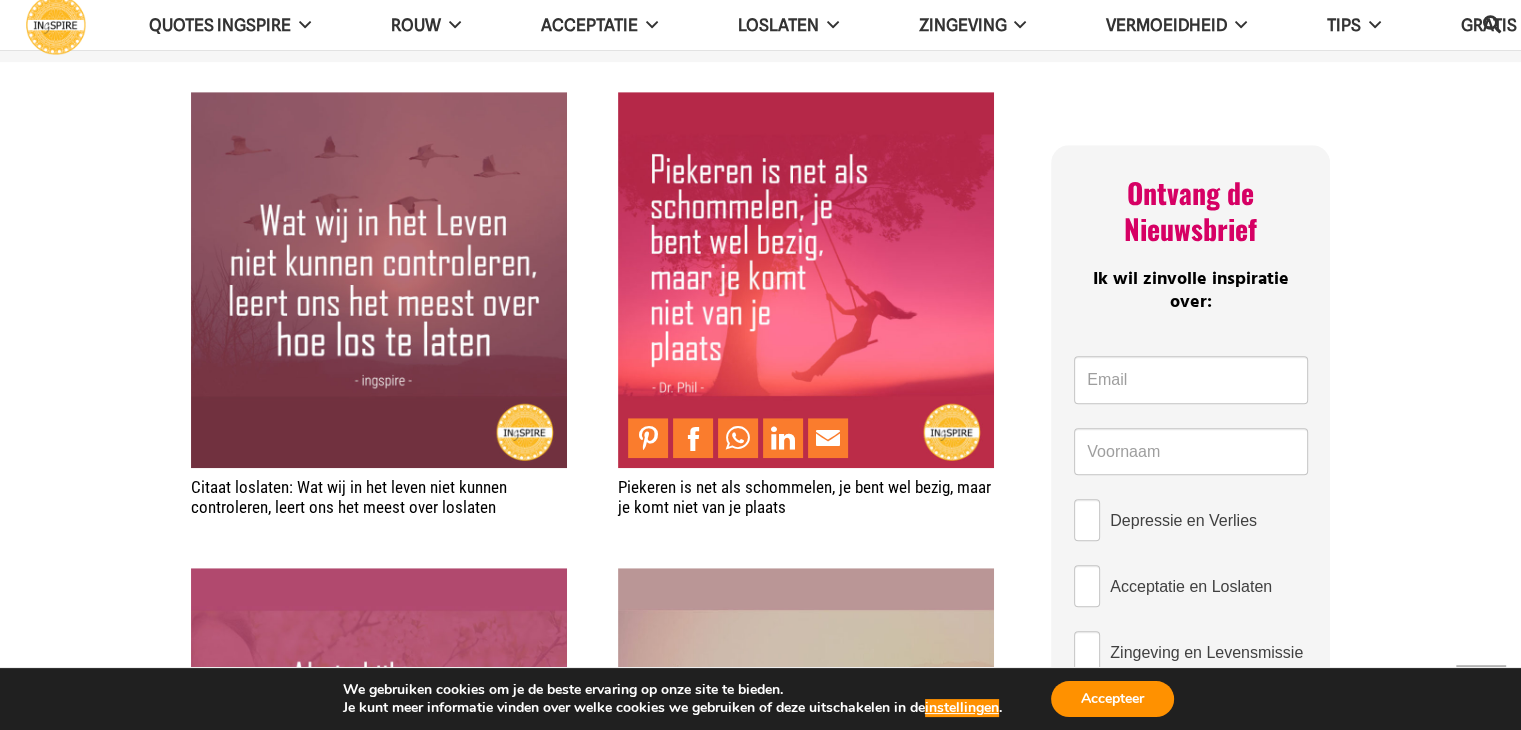 scroll, scrollTop: 1400, scrollLeft: 0, axis: vertical 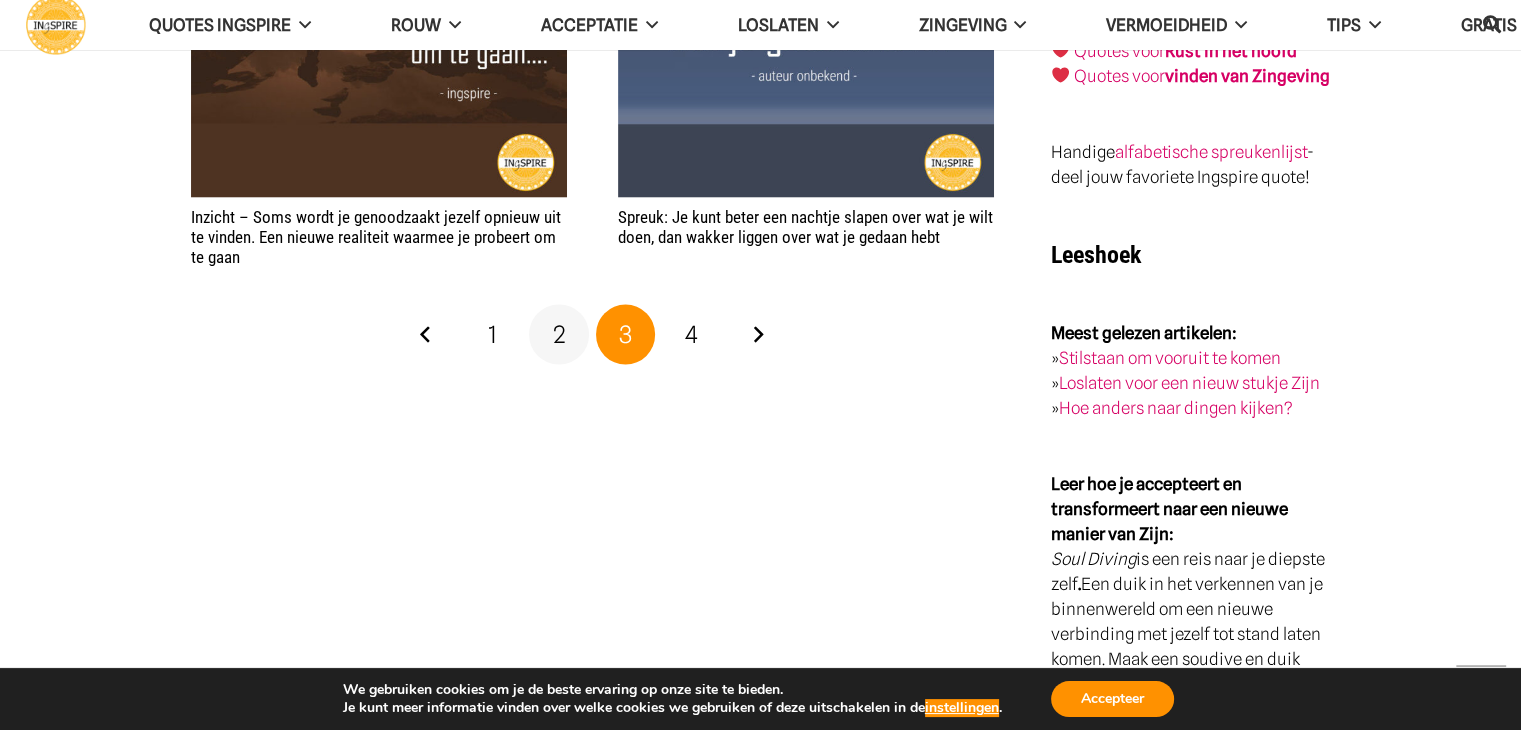 click on "2" at bounding box center (559, 335) 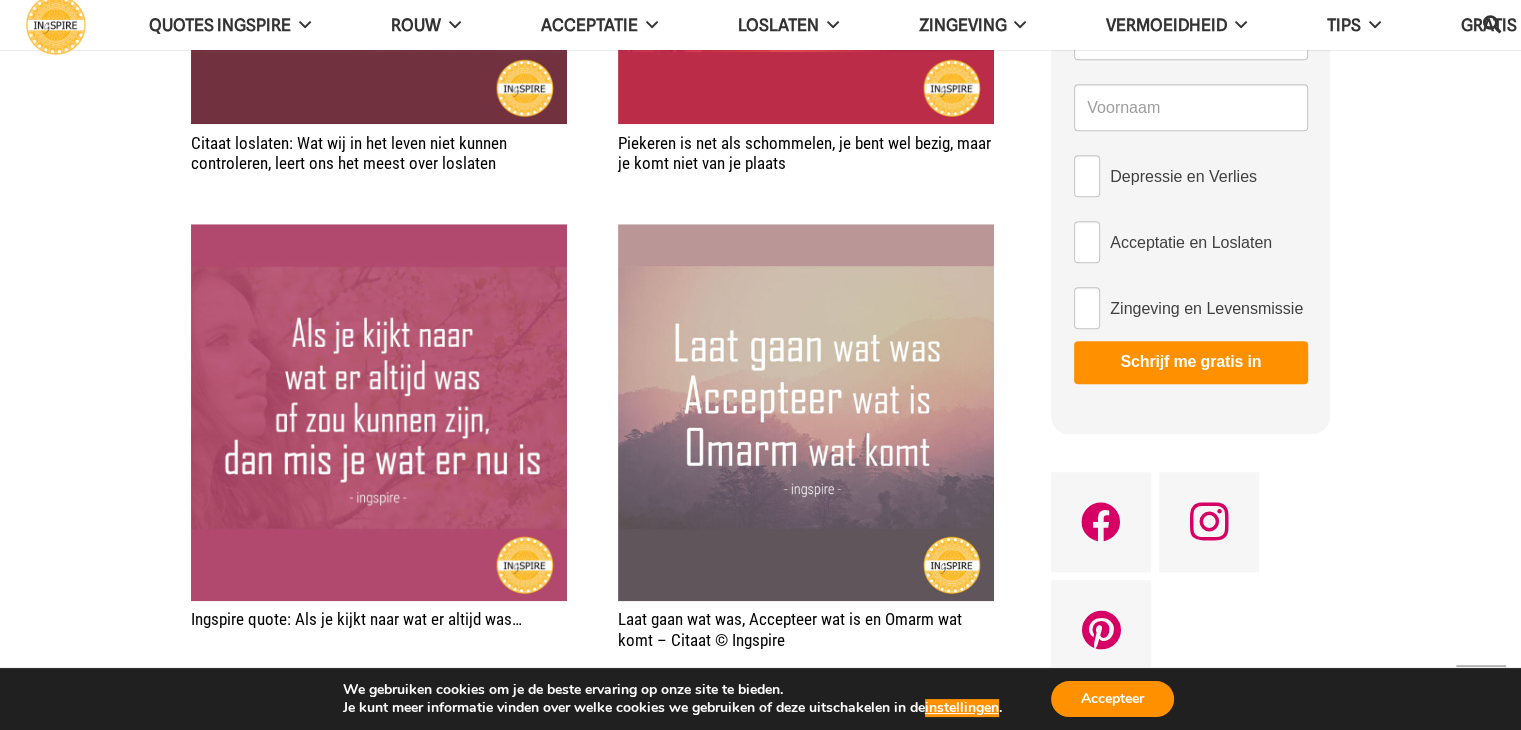 scroll, scrollTop: 1800, scrollLeft: 0, axis: vertical 